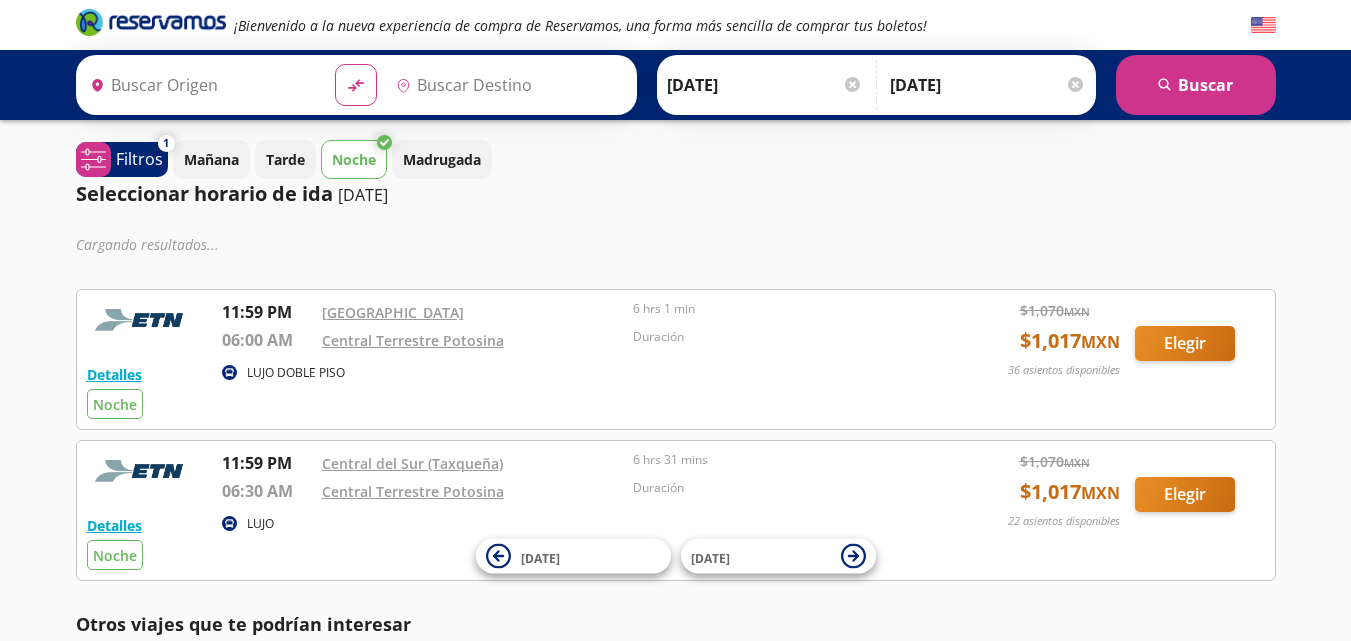 scroll, scrollTop: 0, scrollLeft: 0, axis: both 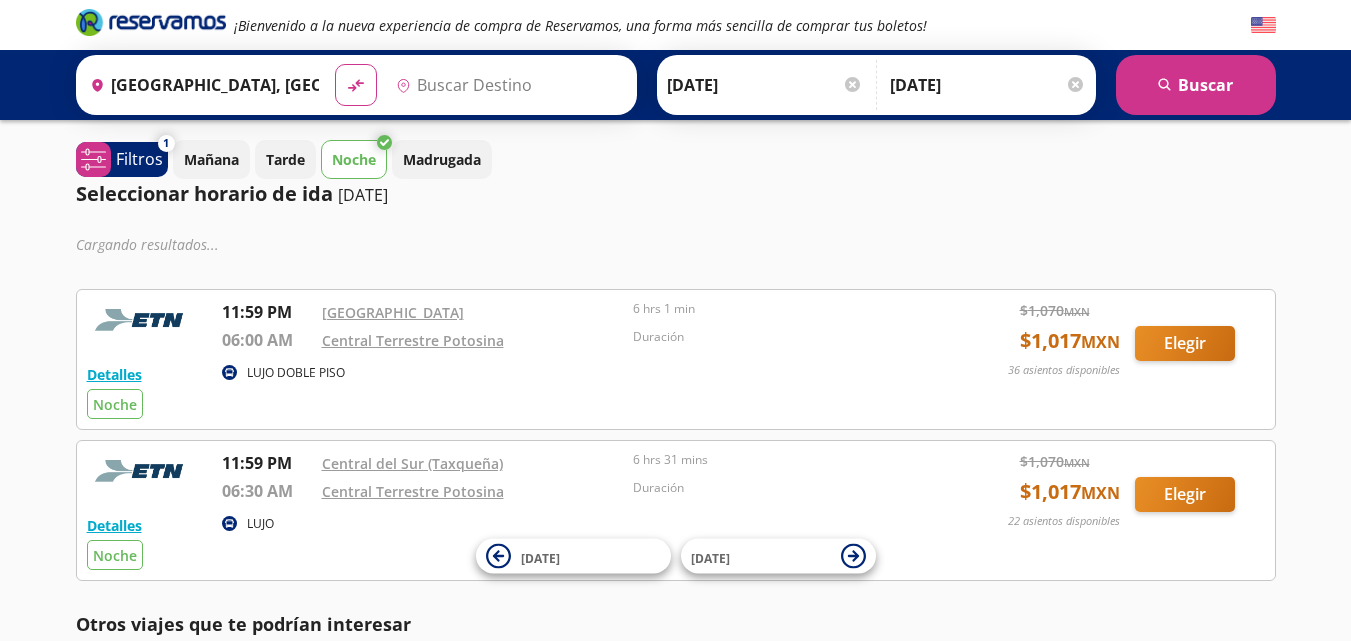 type on "[GEOGRAPHIC_DATA][PERSON_NAME], [GEOGRAPHIC_DATA][PERSON_NAME]" 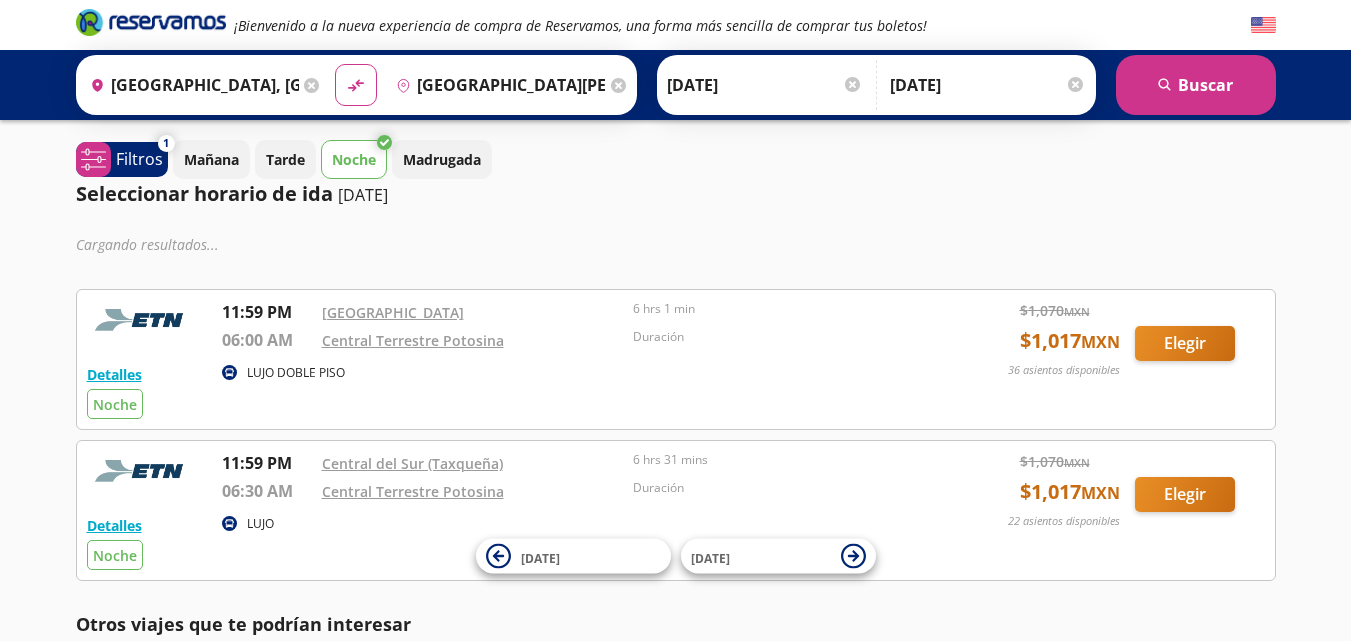 scroll, scrollTop: 0, scrollLeft: 0, axis: both 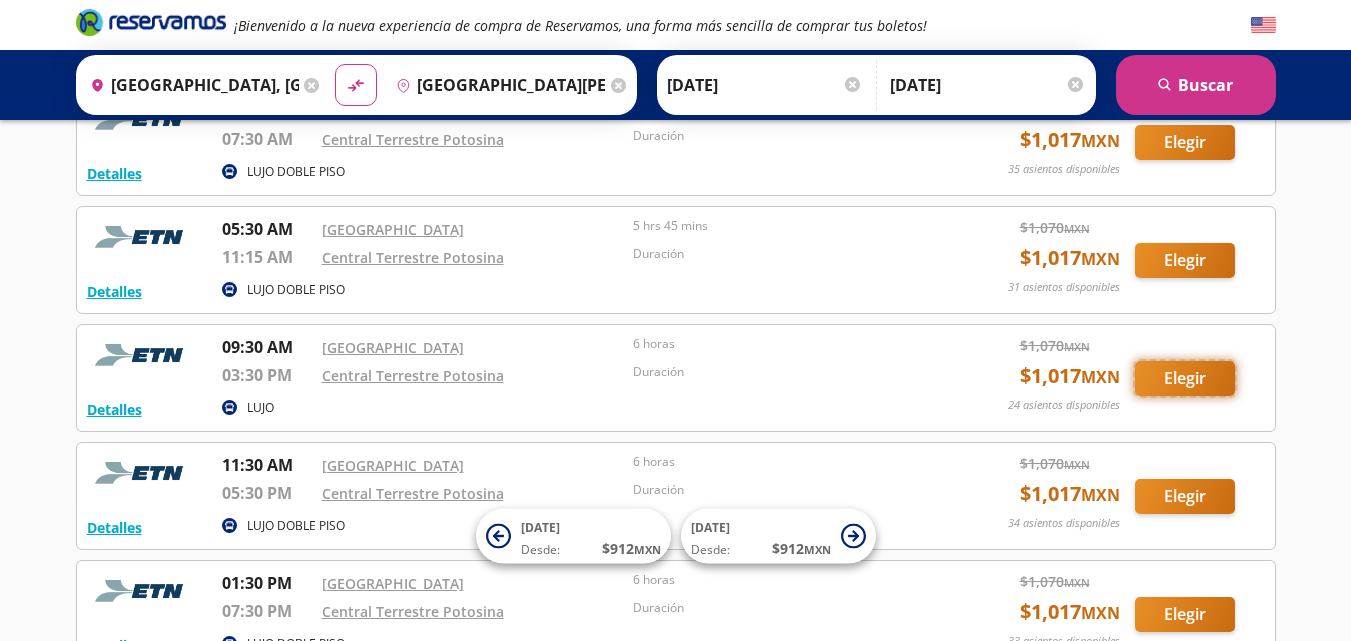 click on "Elegir" at bounding box center [1185, 378] 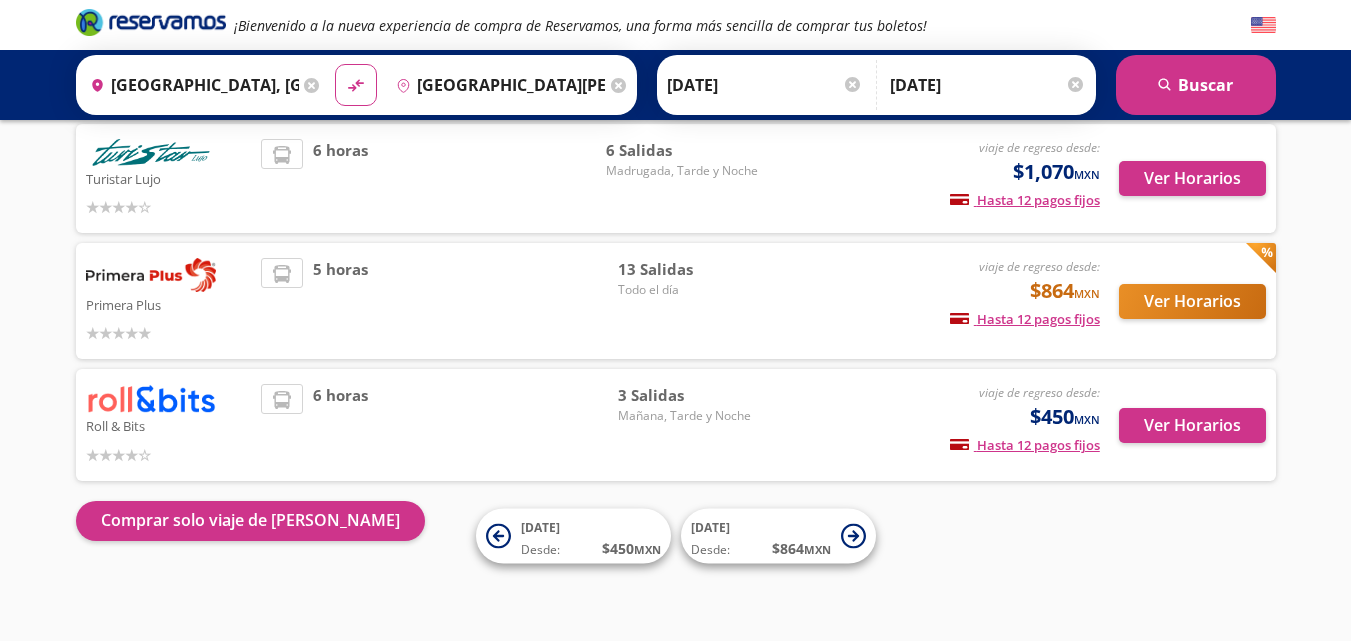 scroll, scrollTop: 258, scrollLeft: 0, axis: vertical 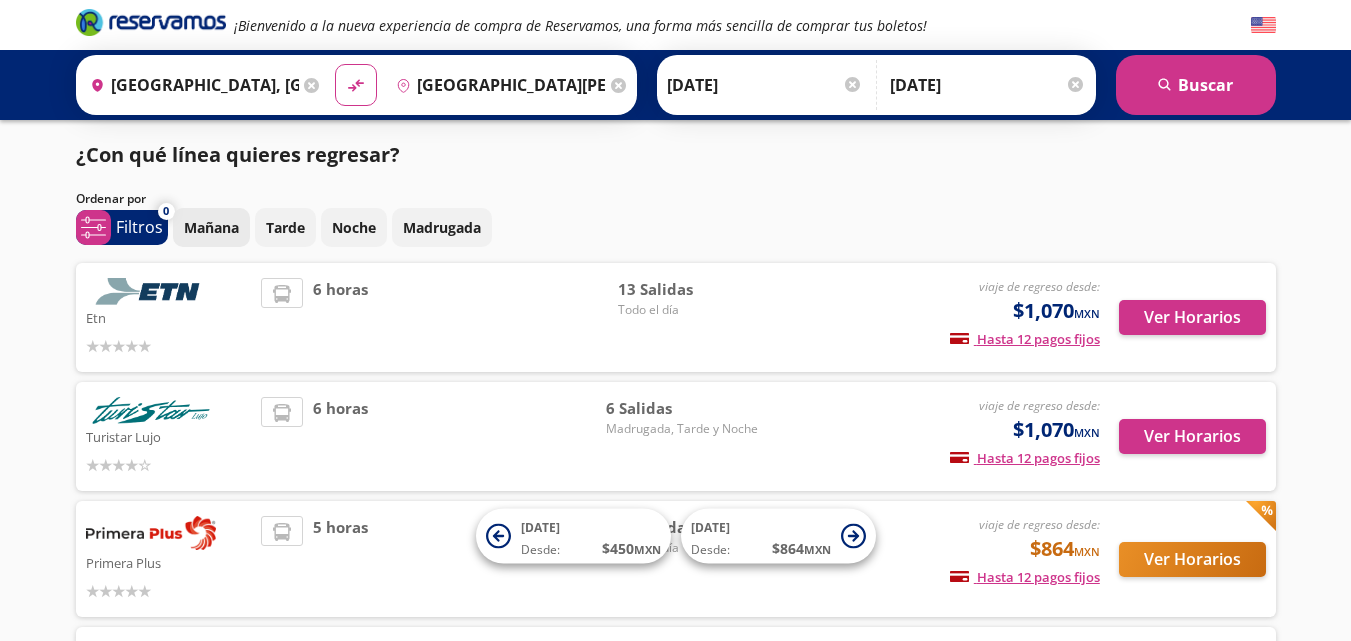 click on "Mañana" at bounding box center [211, 227] 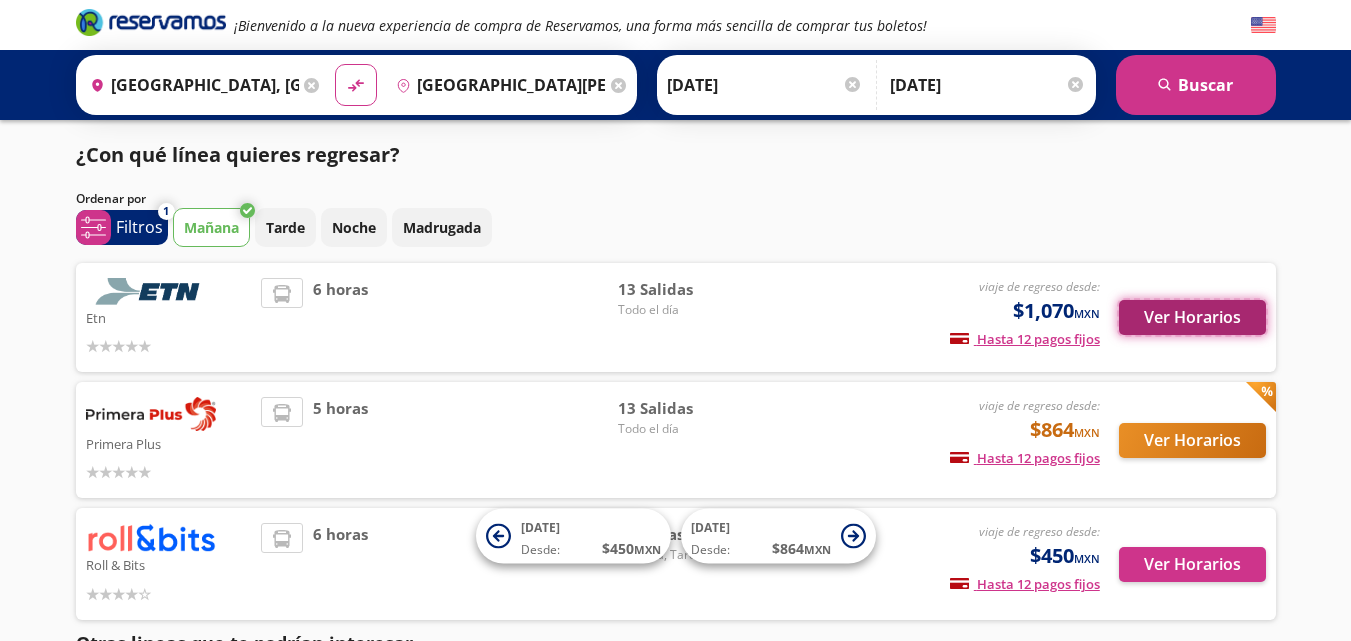 click on "Ver Horarios" at bounding box center [1192, 317] 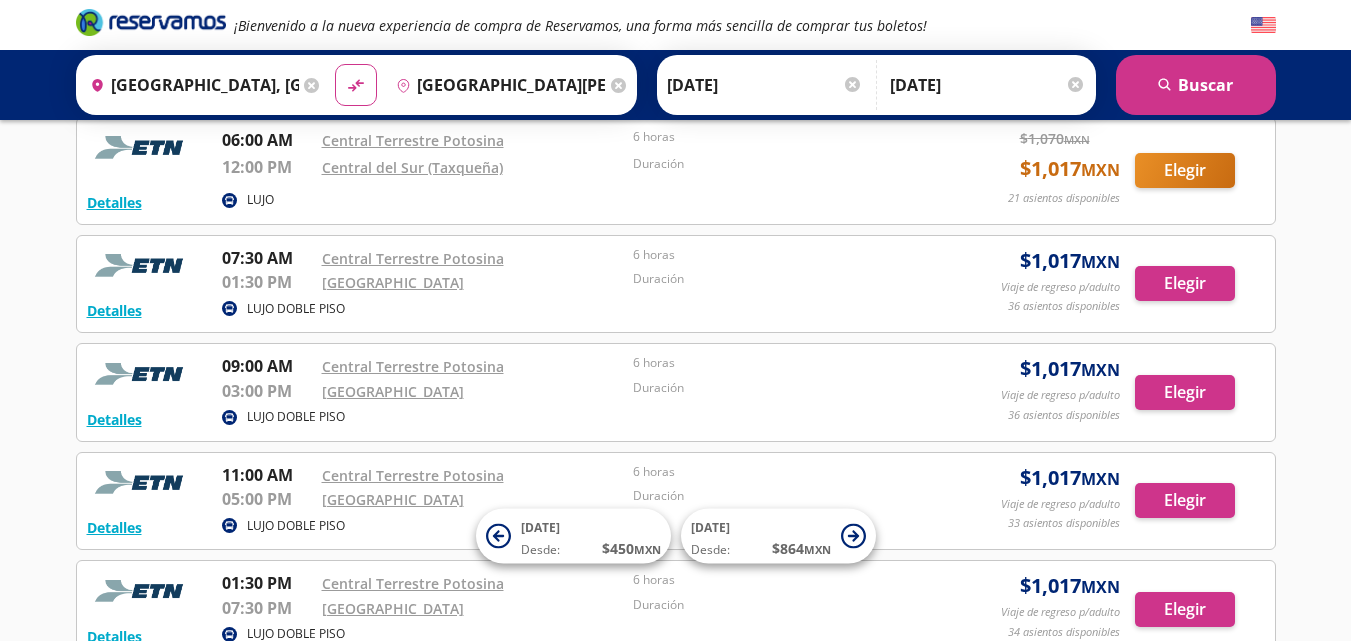scroll, scrollTop: 1000, scrollLeft: 0, axis: vertical 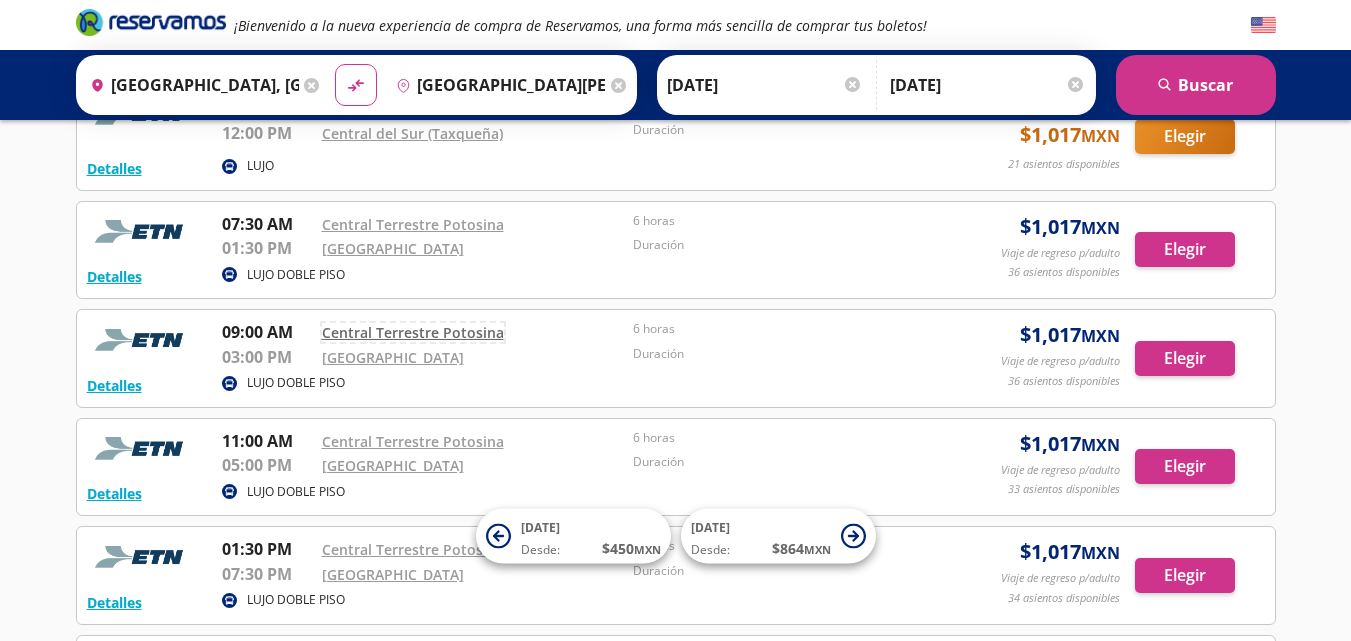 click on "Central Terrestre Potosina" at bounding box center (413, 332) 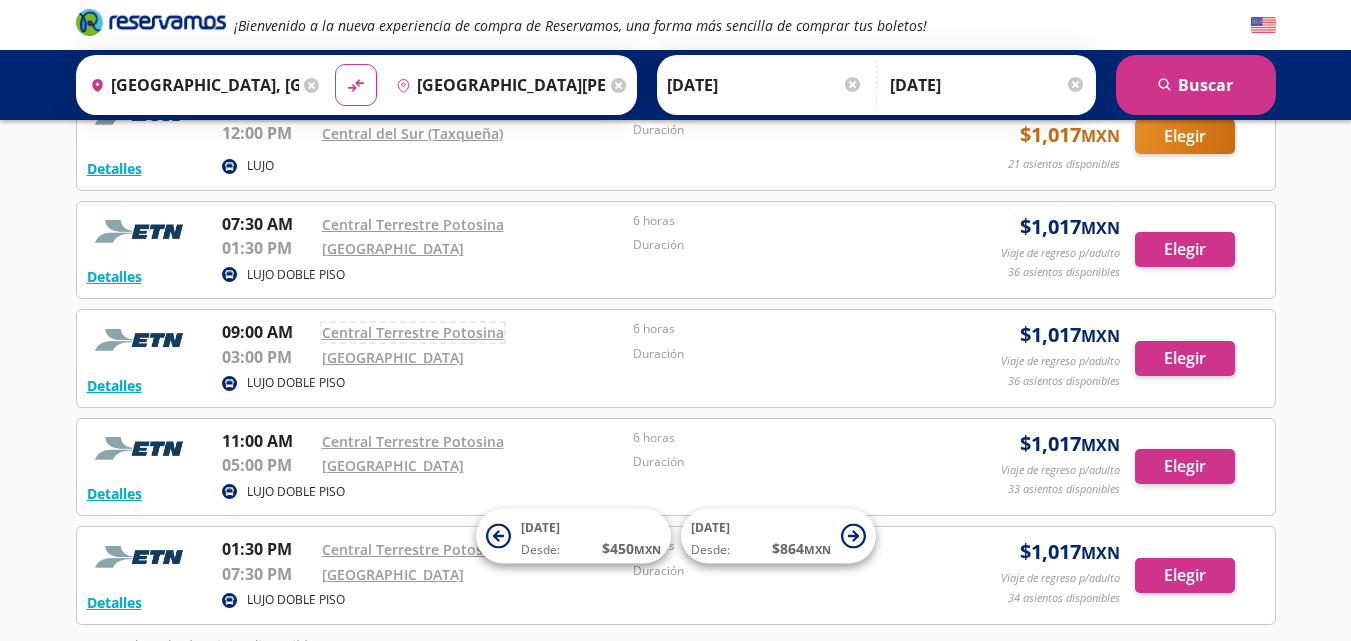 scroll, scrollTop: 440, scrollLeft: 0, axis: vertical 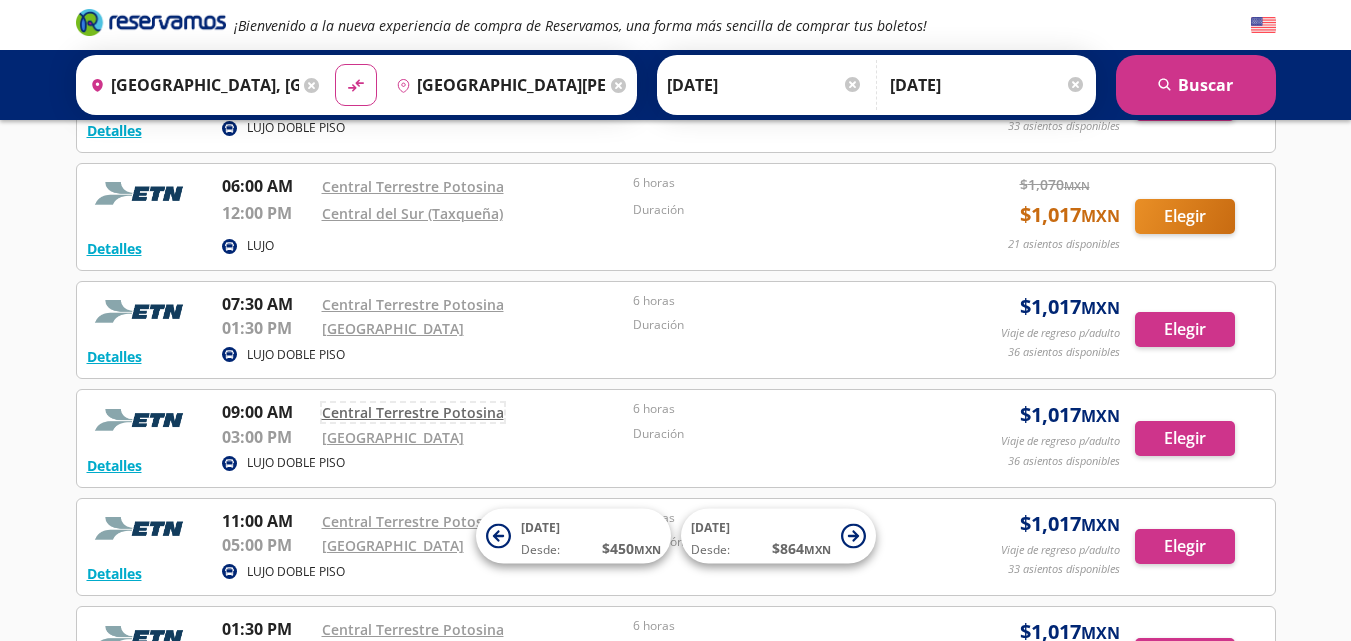 click on "Central Terrestre Potosina" at bounding box center (413, 412) 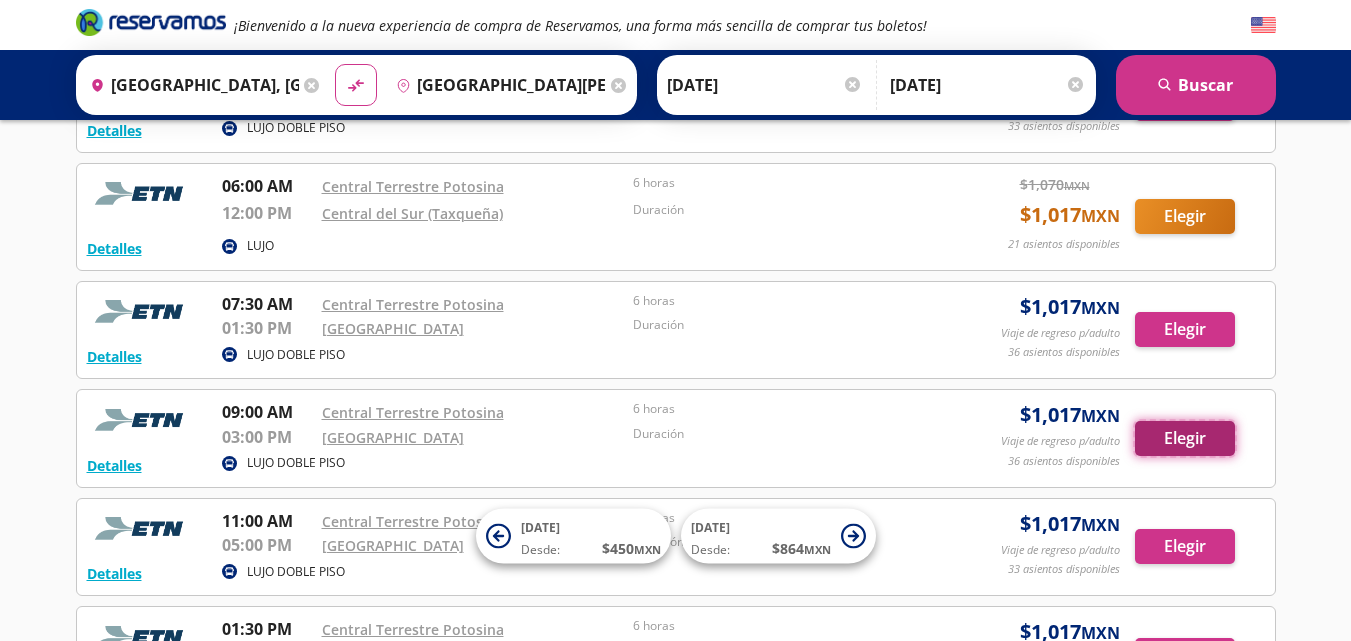click on "Elegir" at bounding box center [1185, 438] 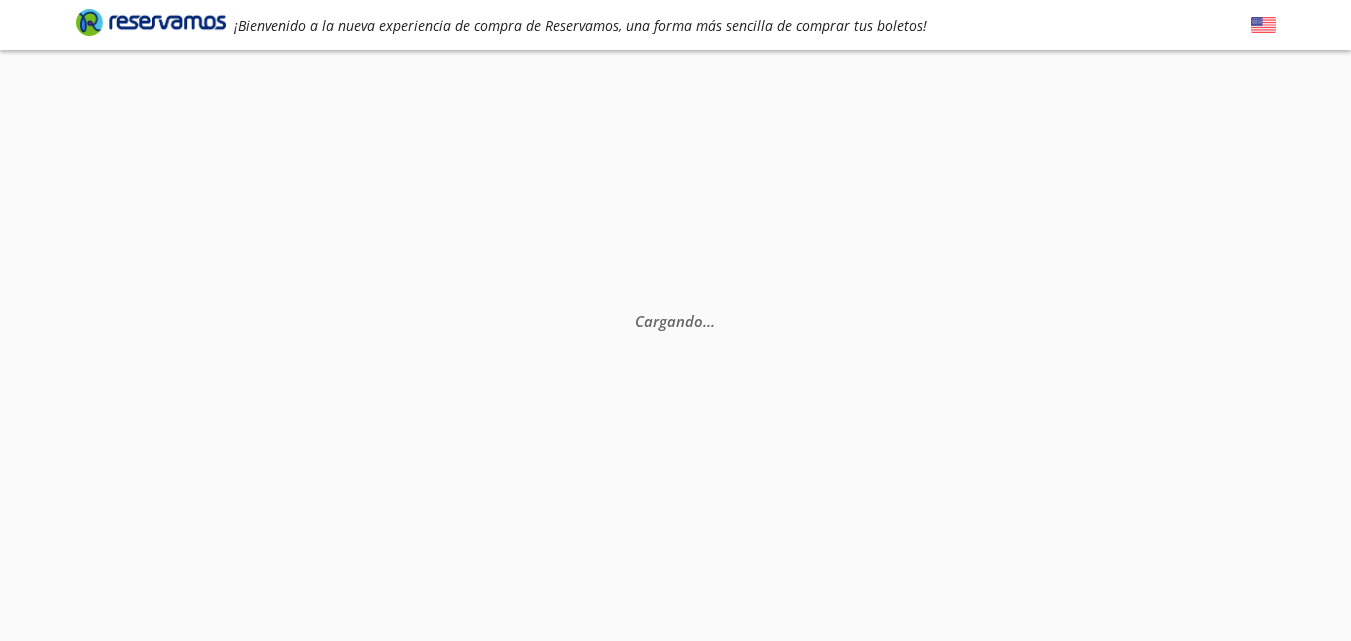 scroll, scrollTop: 0, scrollLeft: 0, axis: both 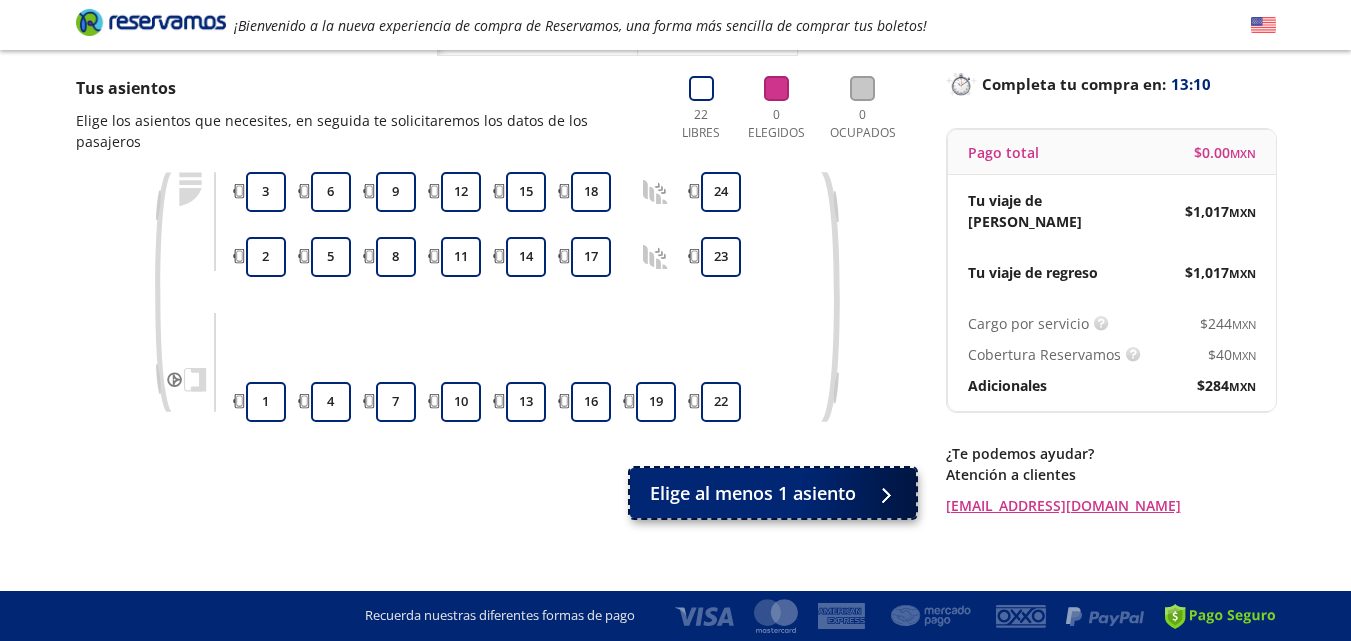 click on "Elige al menos 1 asiento" at bounding box center (753, 493) 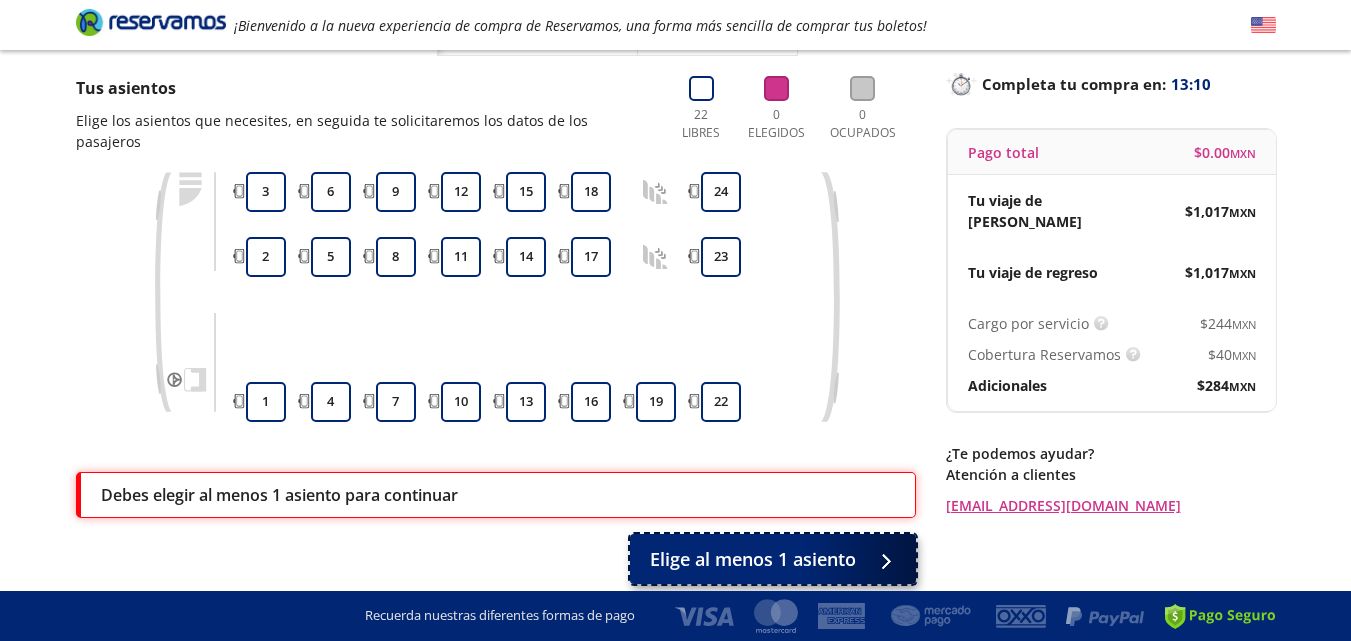 scroll, scrollTop: 187, scrollLeft: 0, axis: vertical 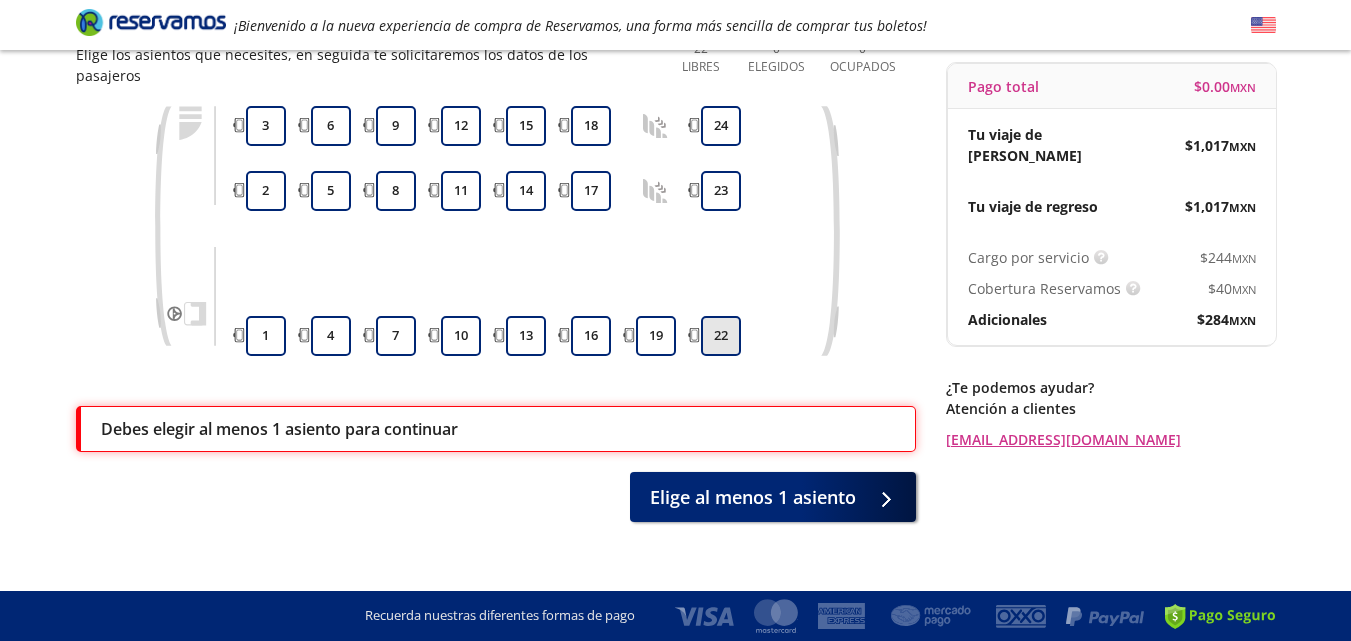 click on "22" at bounding box center [721, 336] 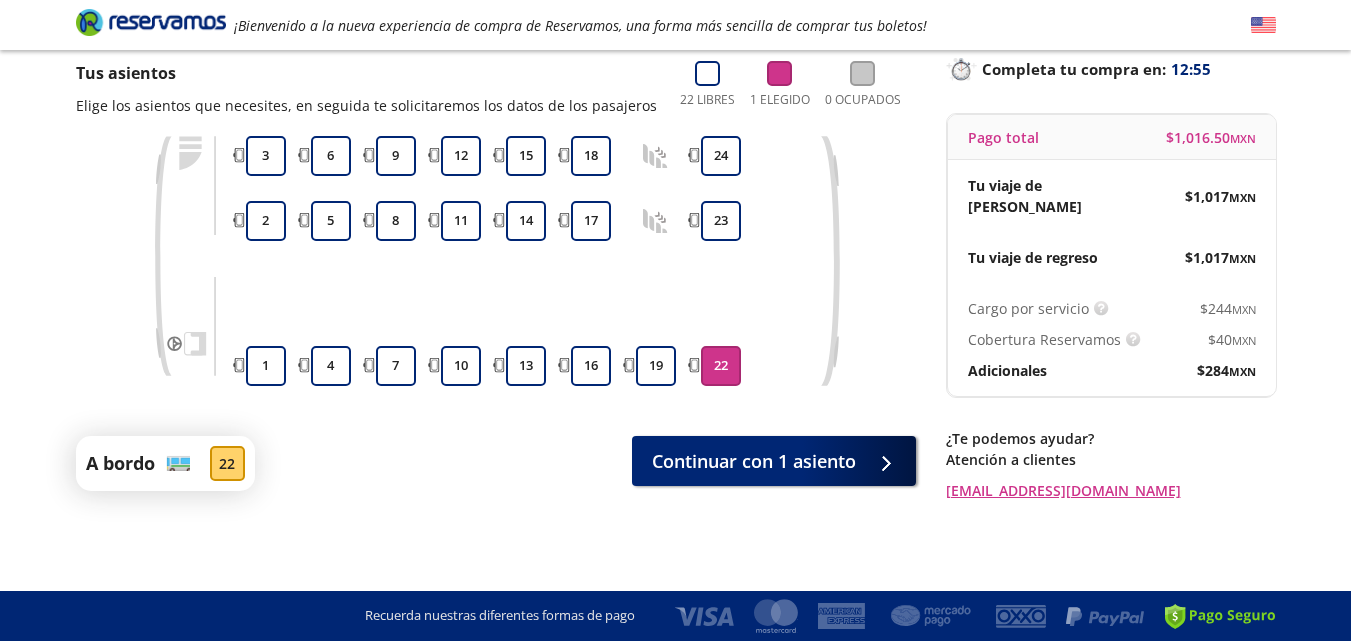 scroll, scrollTop: 126, scrollLeft: 0, axis: vertical 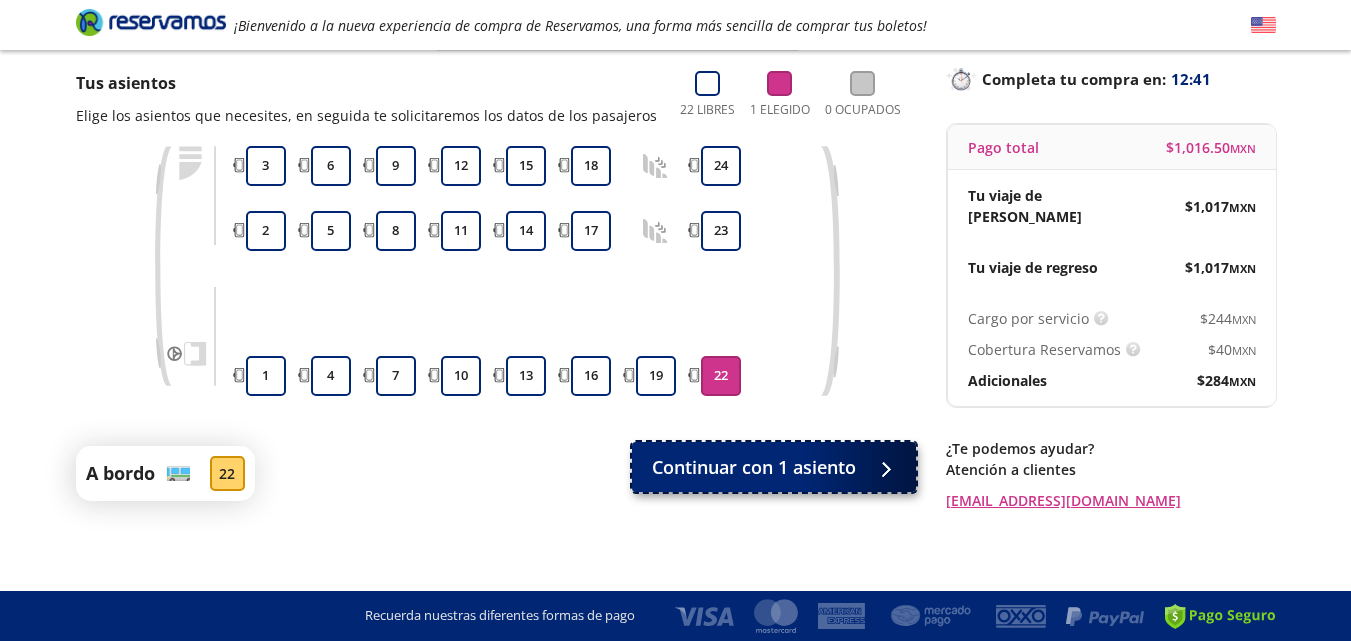 click on "Continuar con 1 asiento" at bounding box center [754, 467] 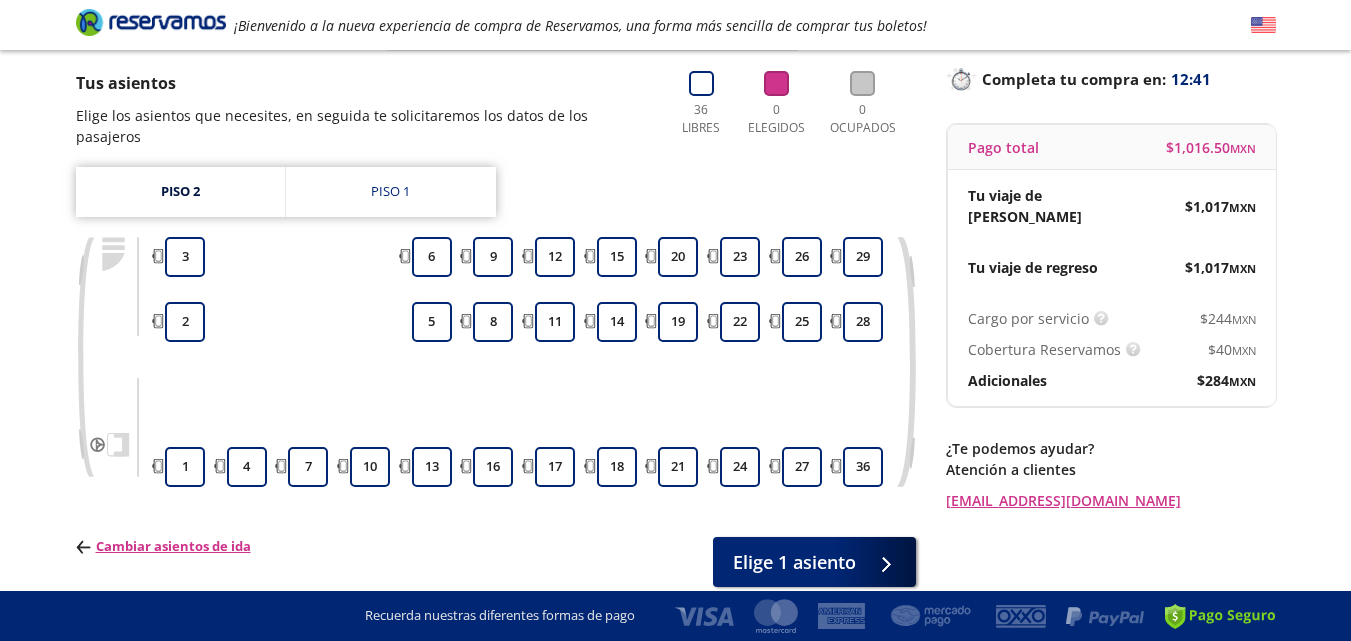 scroll, scrollTop: 0, scrollLeft: 0, axis: both 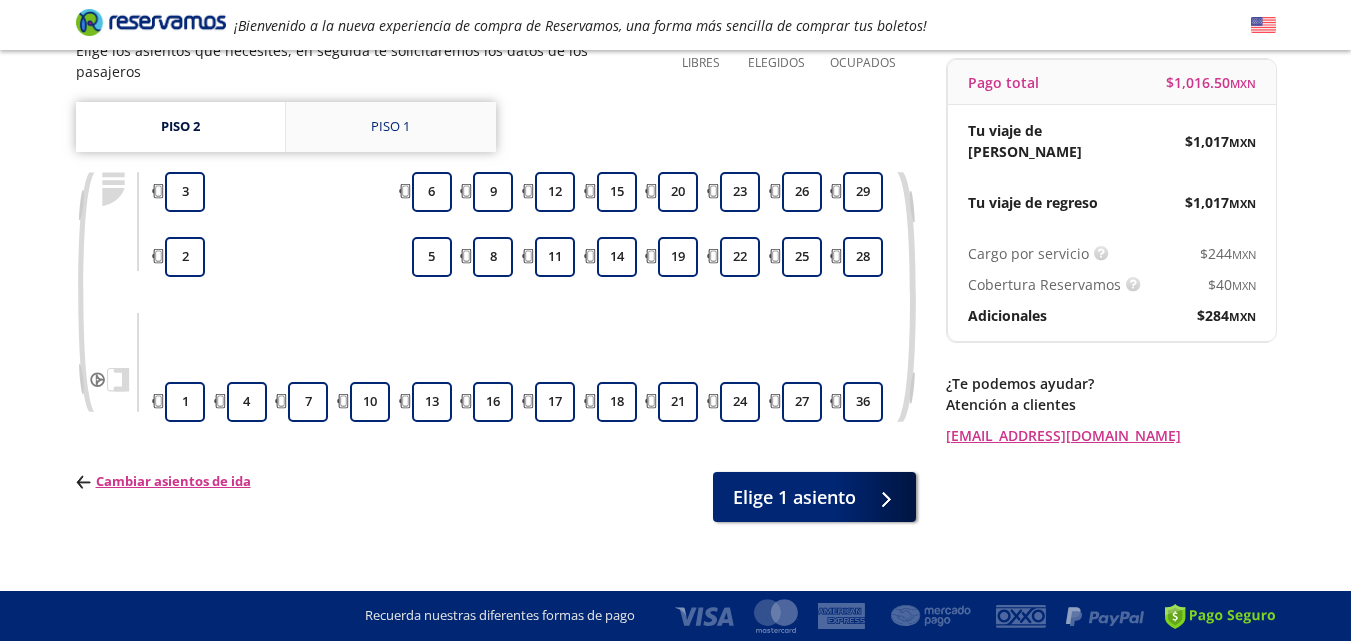 click on "Piso 1" at bounding box center [390, 127] 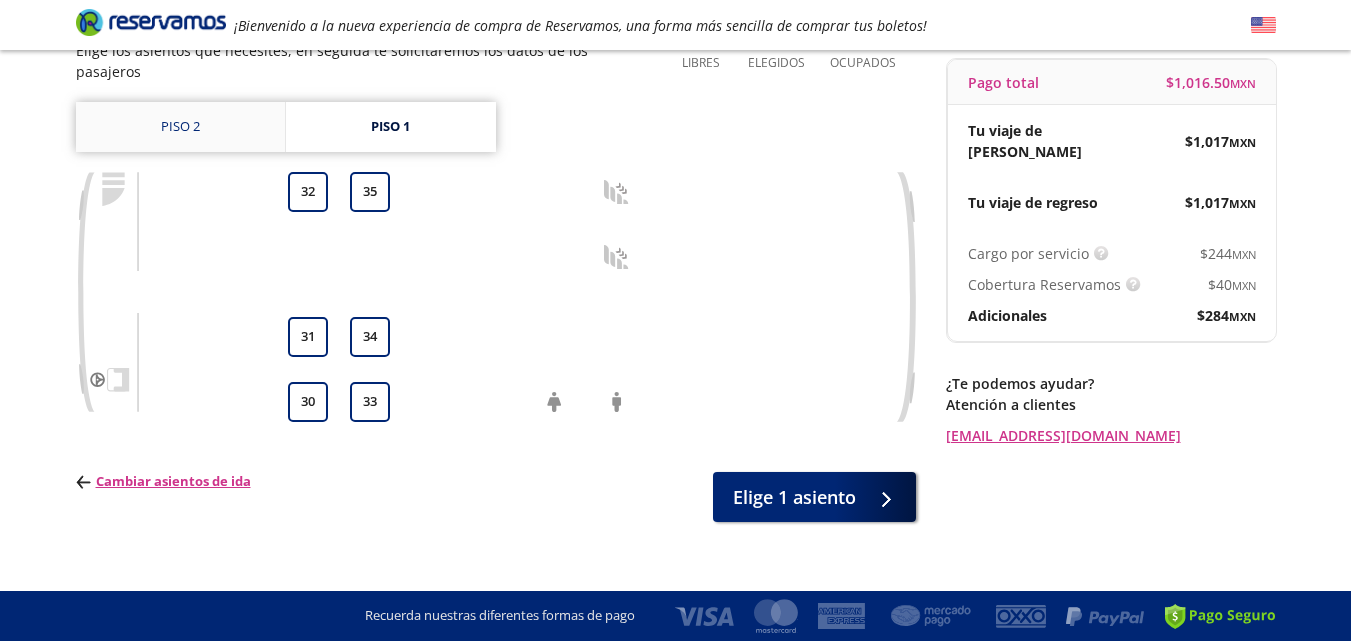 click on "Piso 2" at bounding box center (180, 127) 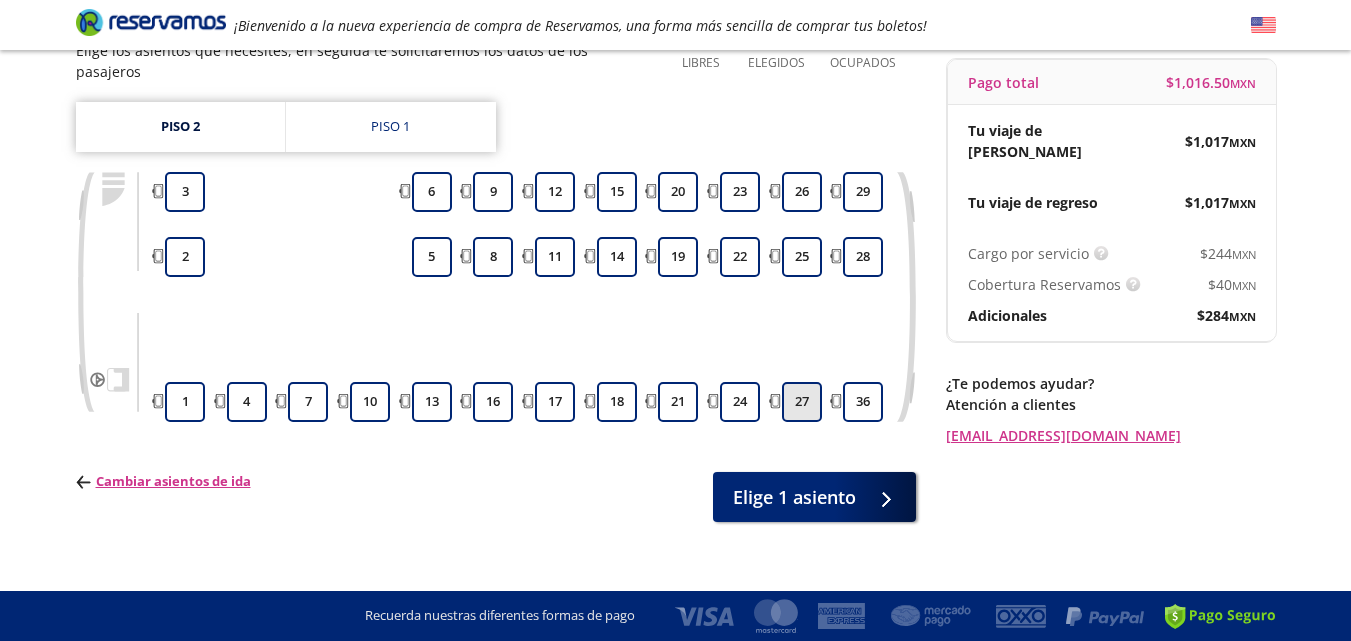 click on "27" at bounding box center (802, 402) 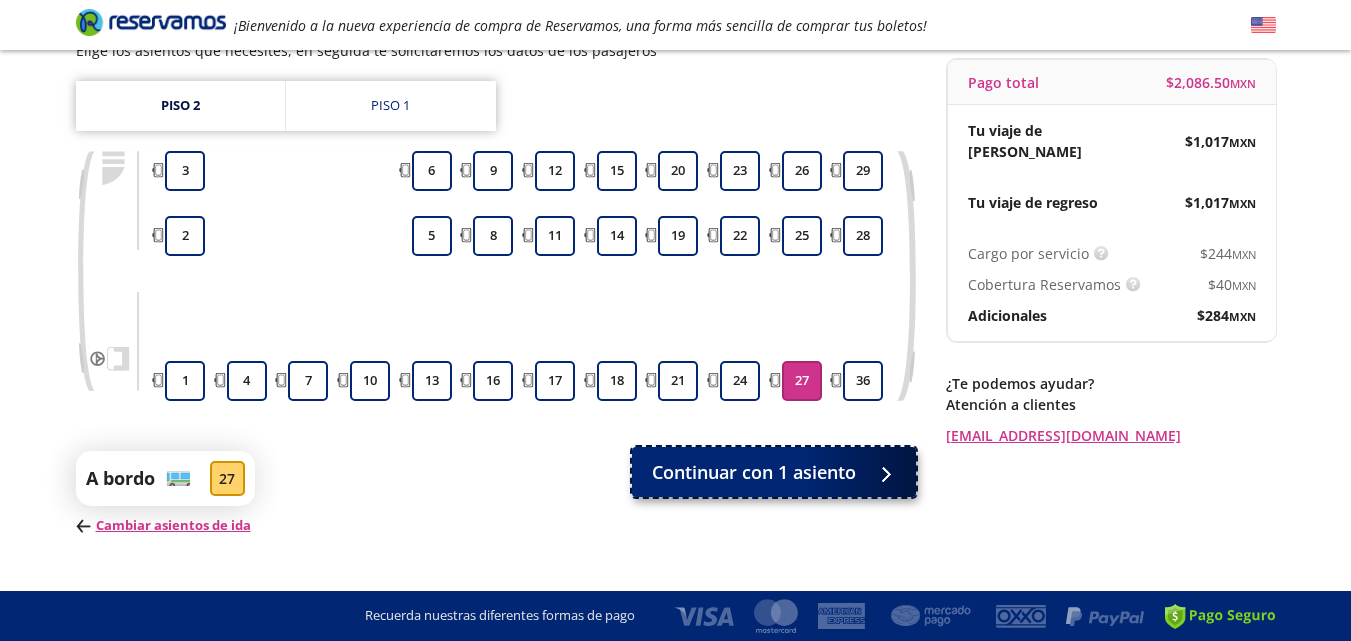 click on "Continuar con 1 asiento" at bounding box center (754, 472) 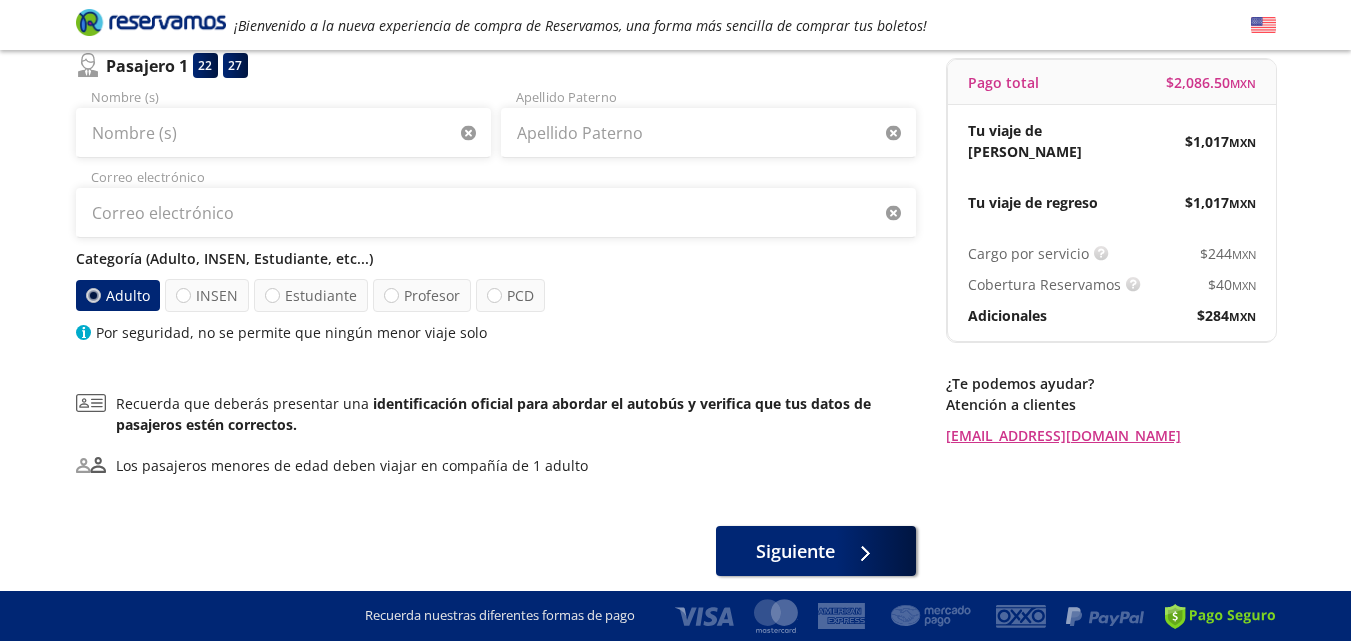 scroll, scrollTop: 0, scrollLeft: 0, axis: both 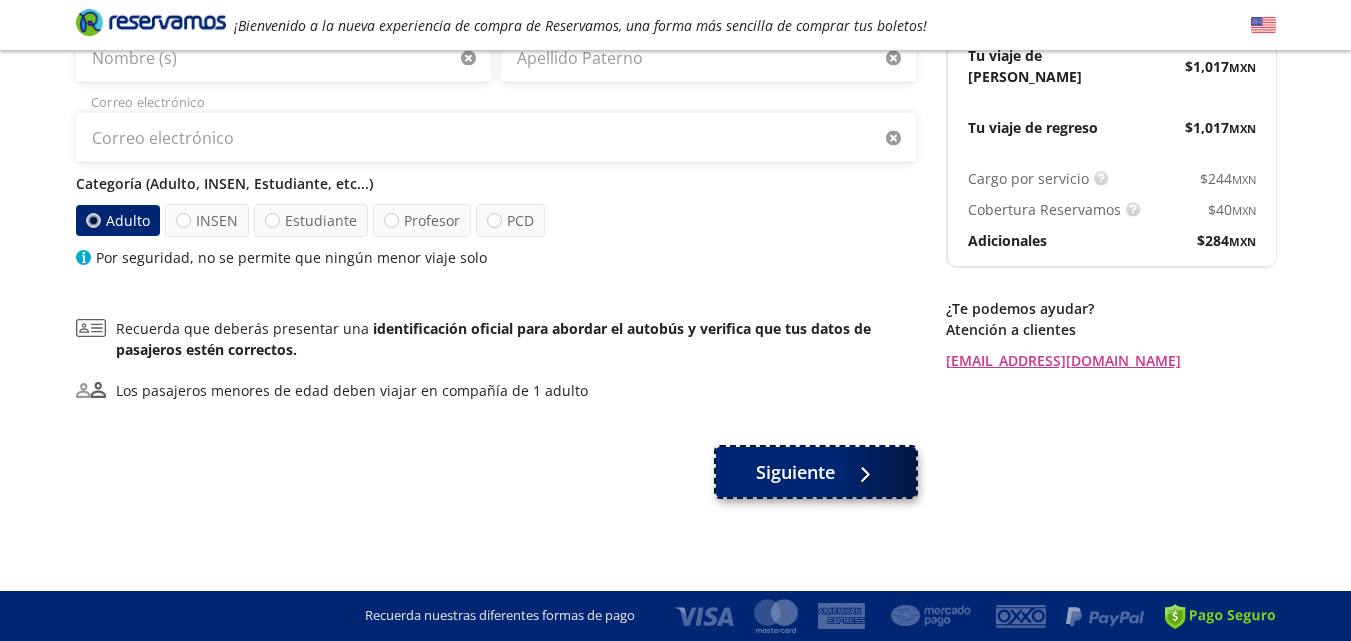 click 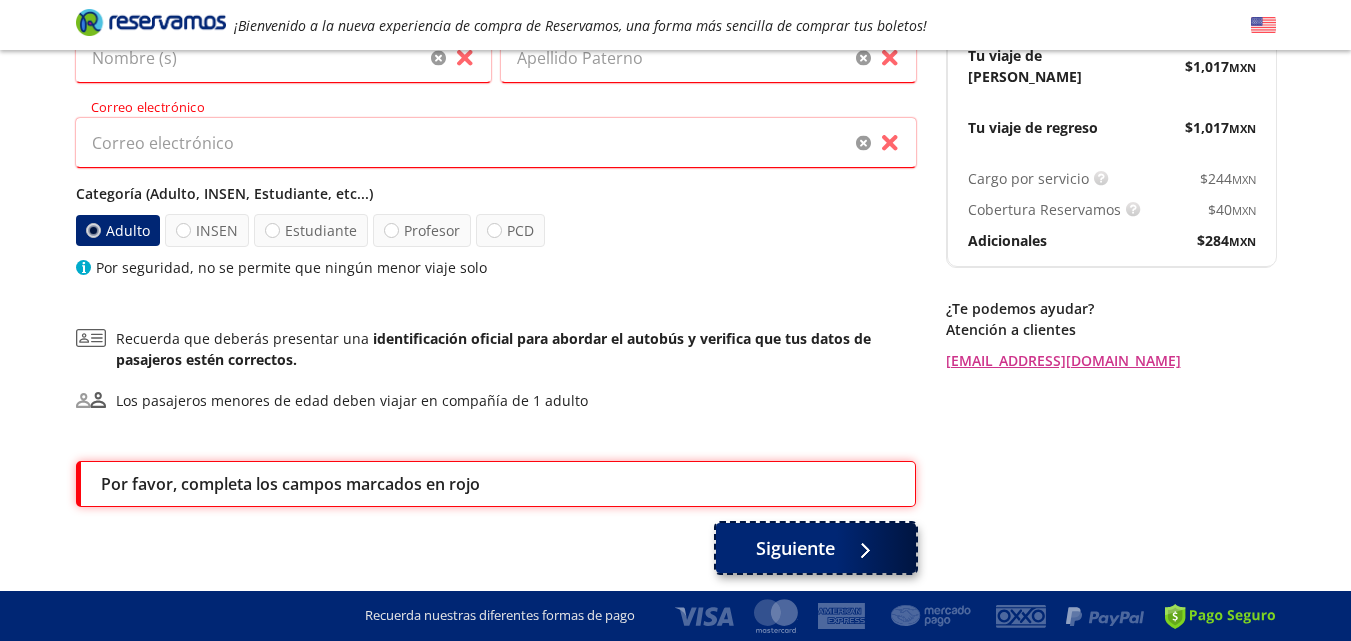 scroll, scrollTop: 342, scrollLeft: 0, axis: vertical 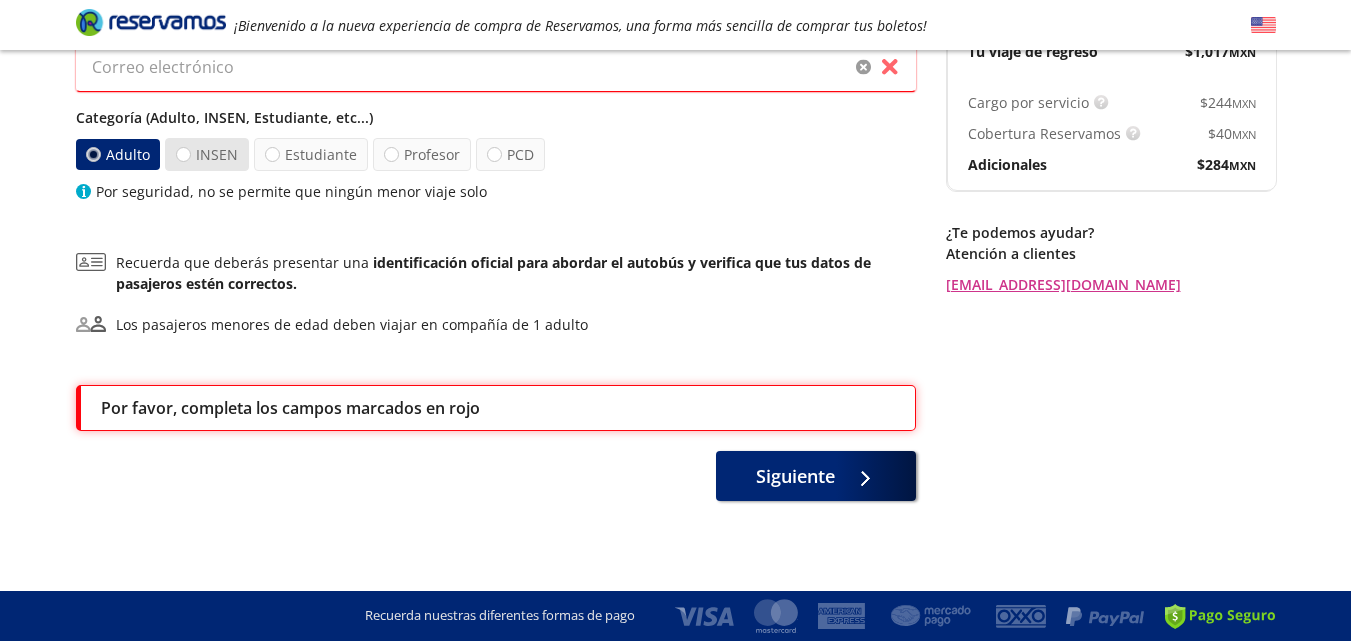 click on "INSEN" at bounding box center (207, 154) 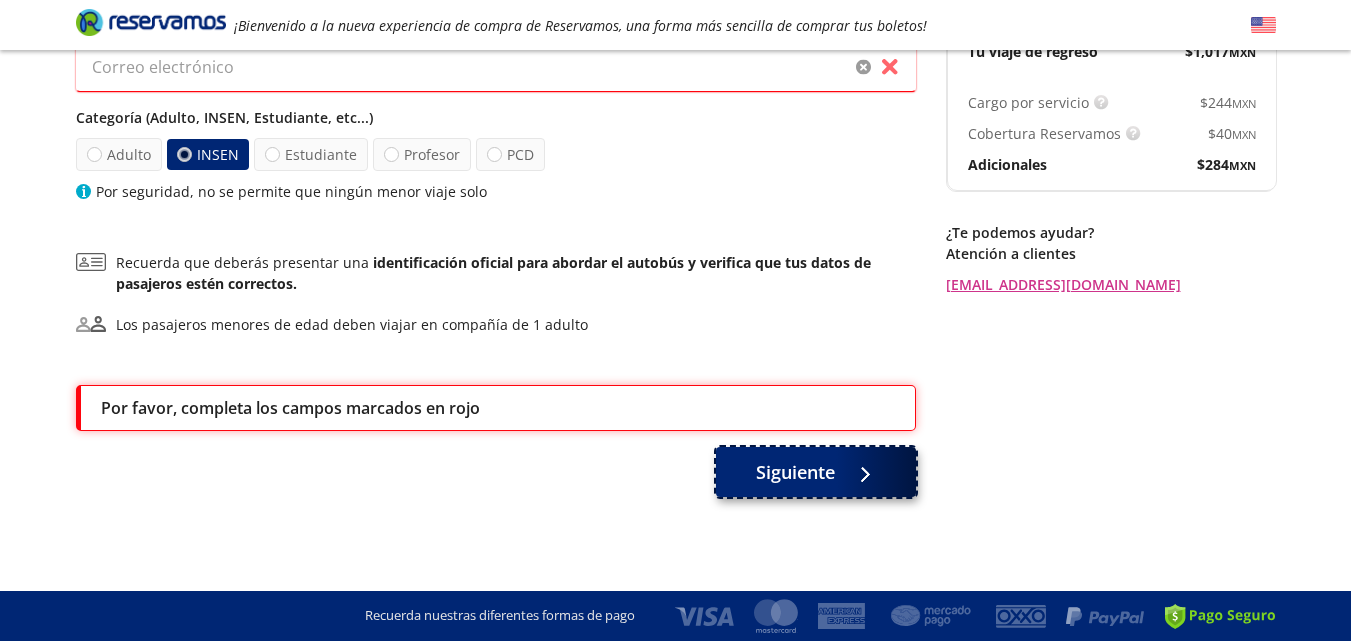 click on "Siguiente" at bounding box center [816, 472] 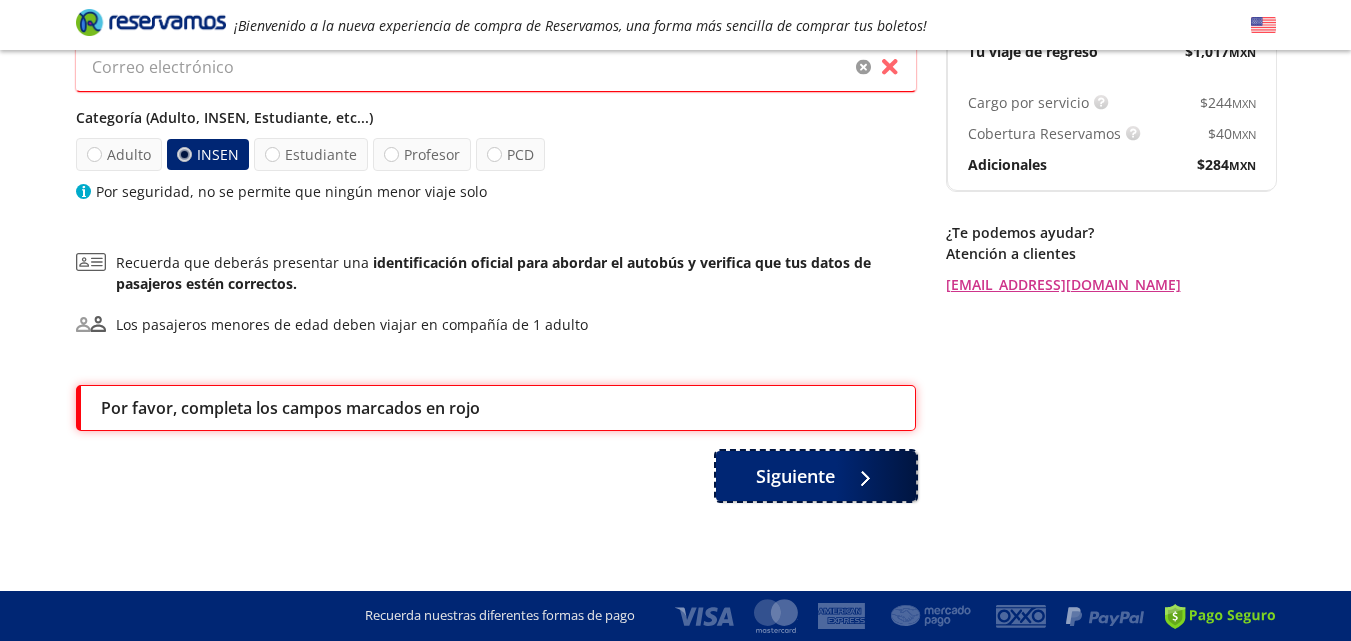 scroll, scrollTop: 42, scrollLeft: 0, axis: vertical 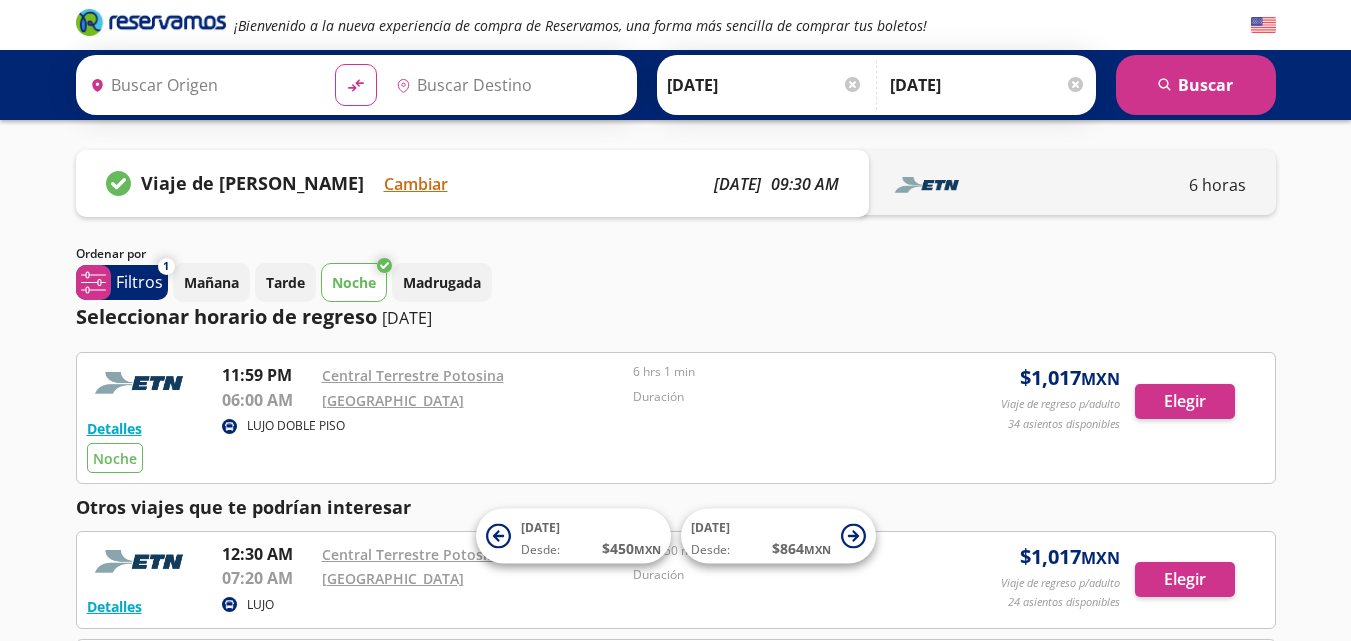 type on "[GEOGRAPHIC_DATA], [GEOGRAPHIC_DATA]" 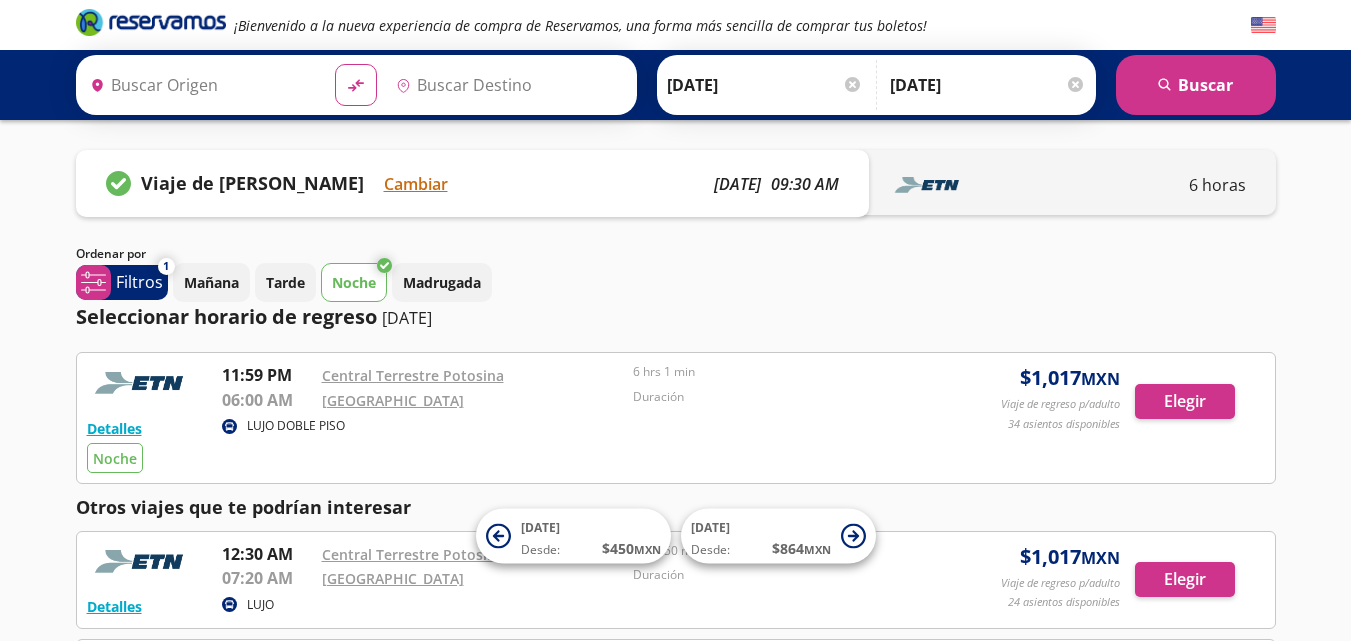 type on "[GEOGRAPHIC_DATA][PERSON_NAME], [GEOGRAPHIC_DATA][PERSON_NAME]" 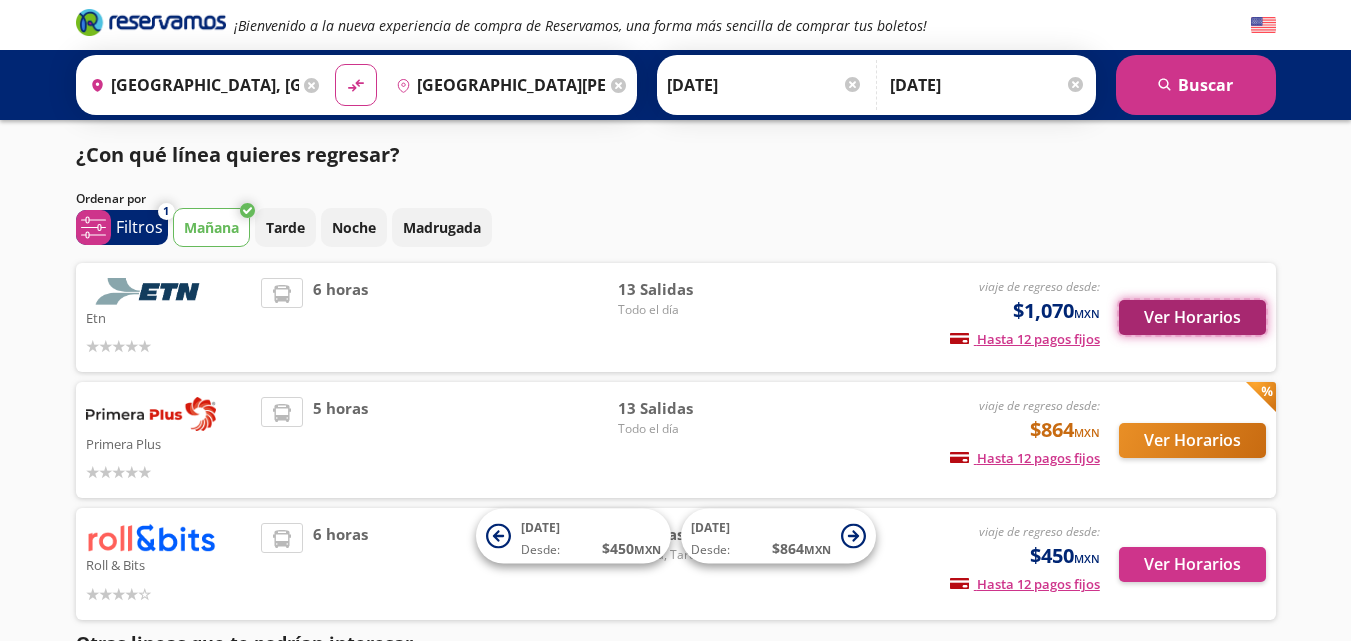 click on "Ver Horarios" at bounding box center (1192, 317) 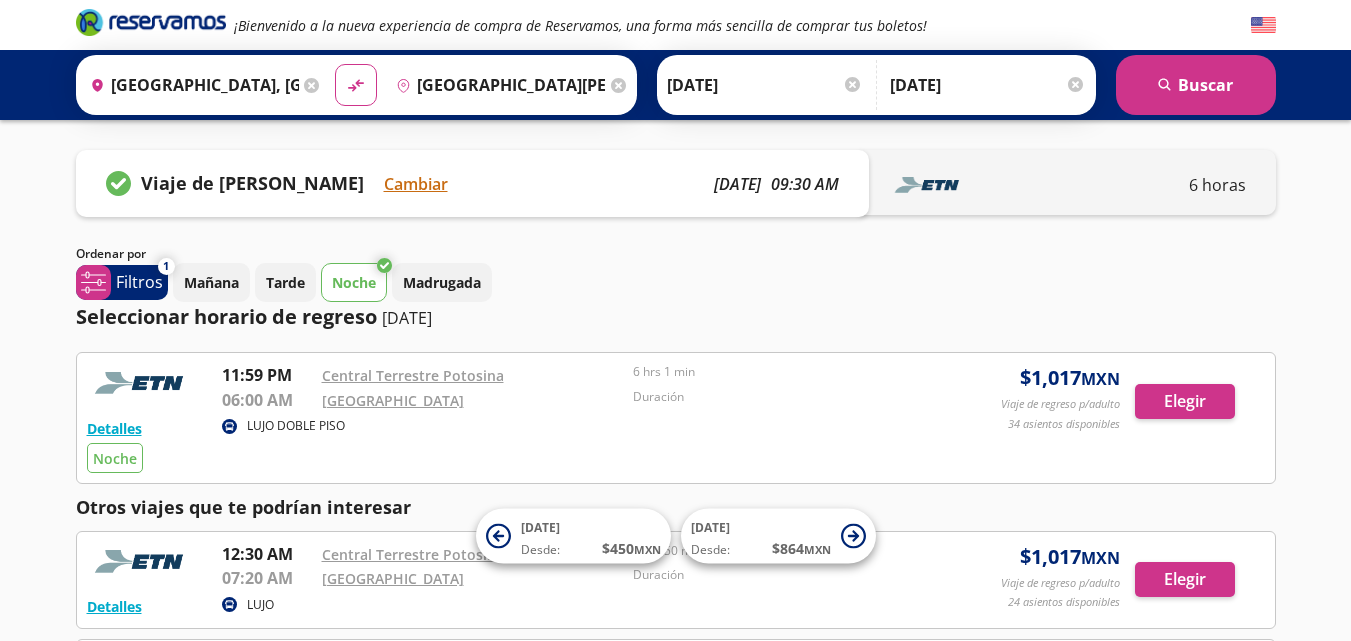 scroll, scrollTop: 560, scrollLeft: 0, axis: vertical 